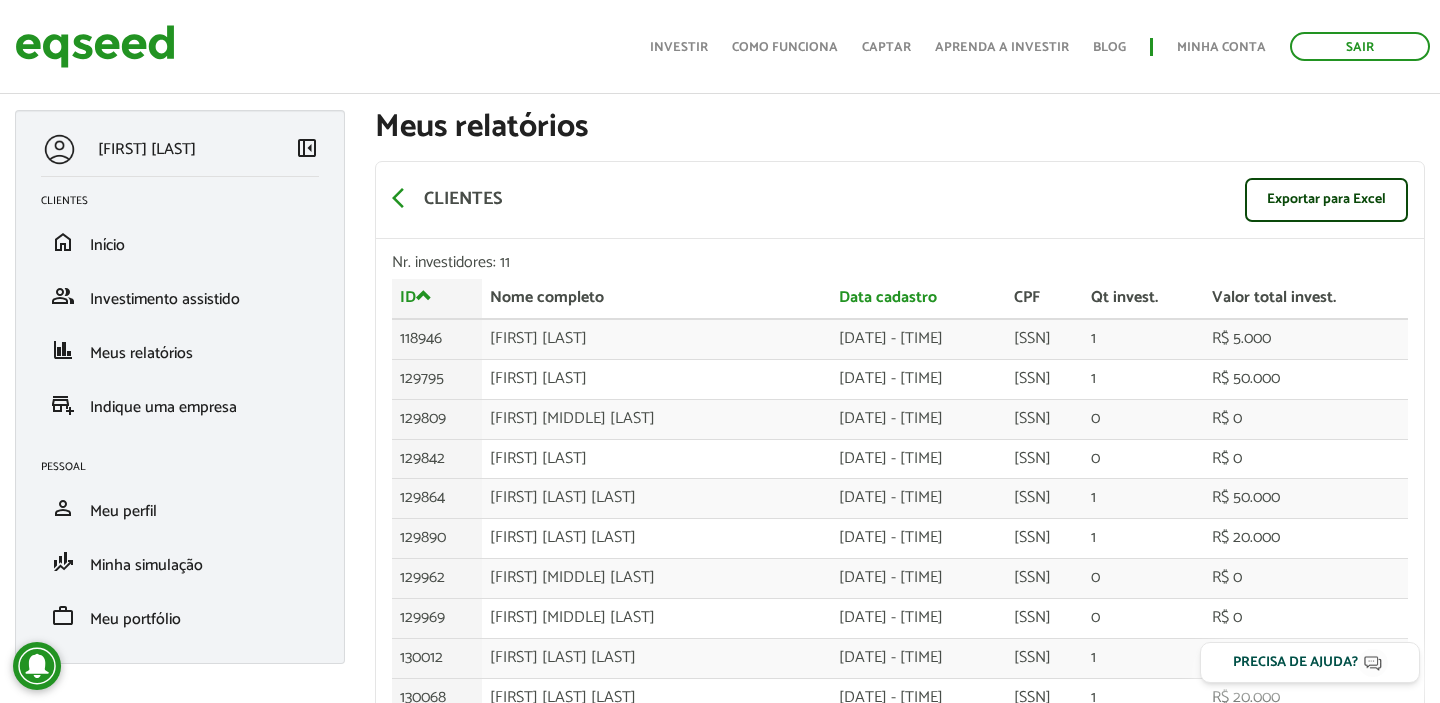 scroll, scrollTop: 127, scrollLeft: 0, axis: vertical 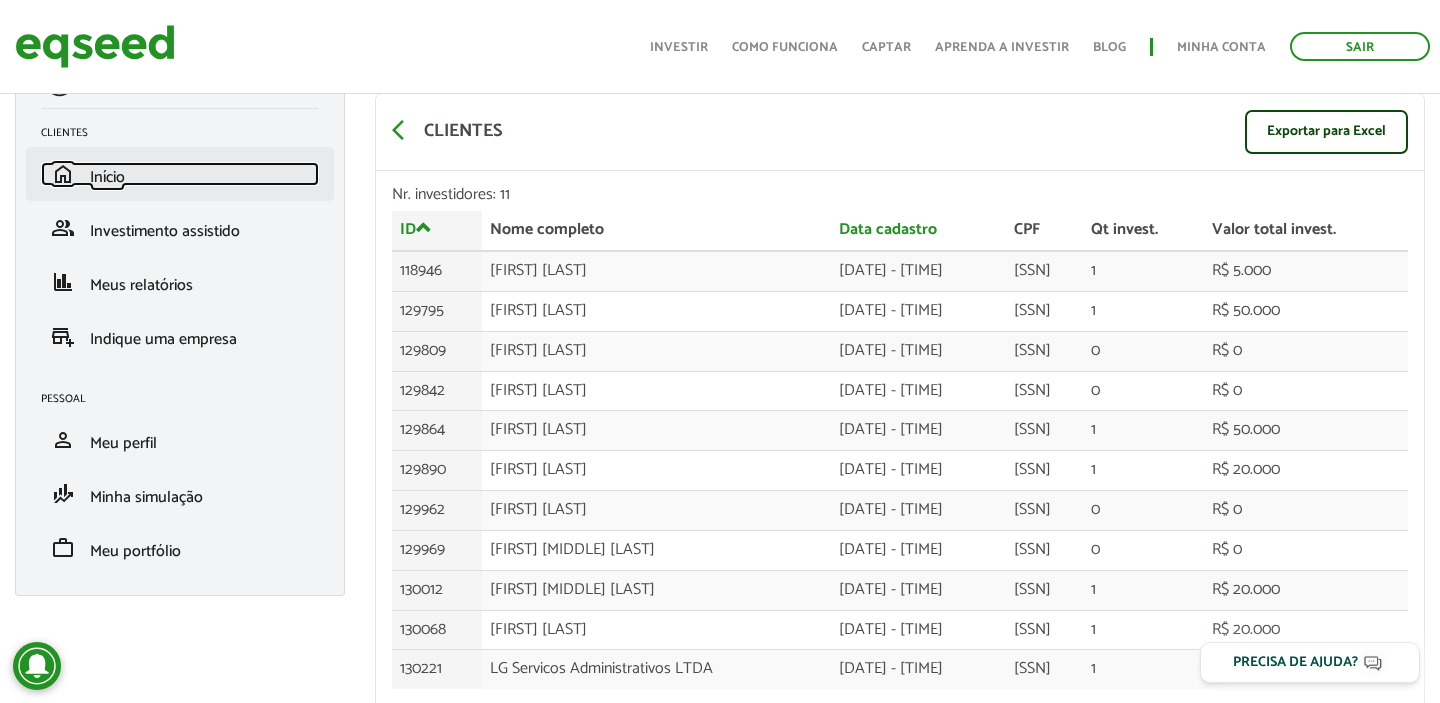 click on "home Início" at bounding box center [180, 174] 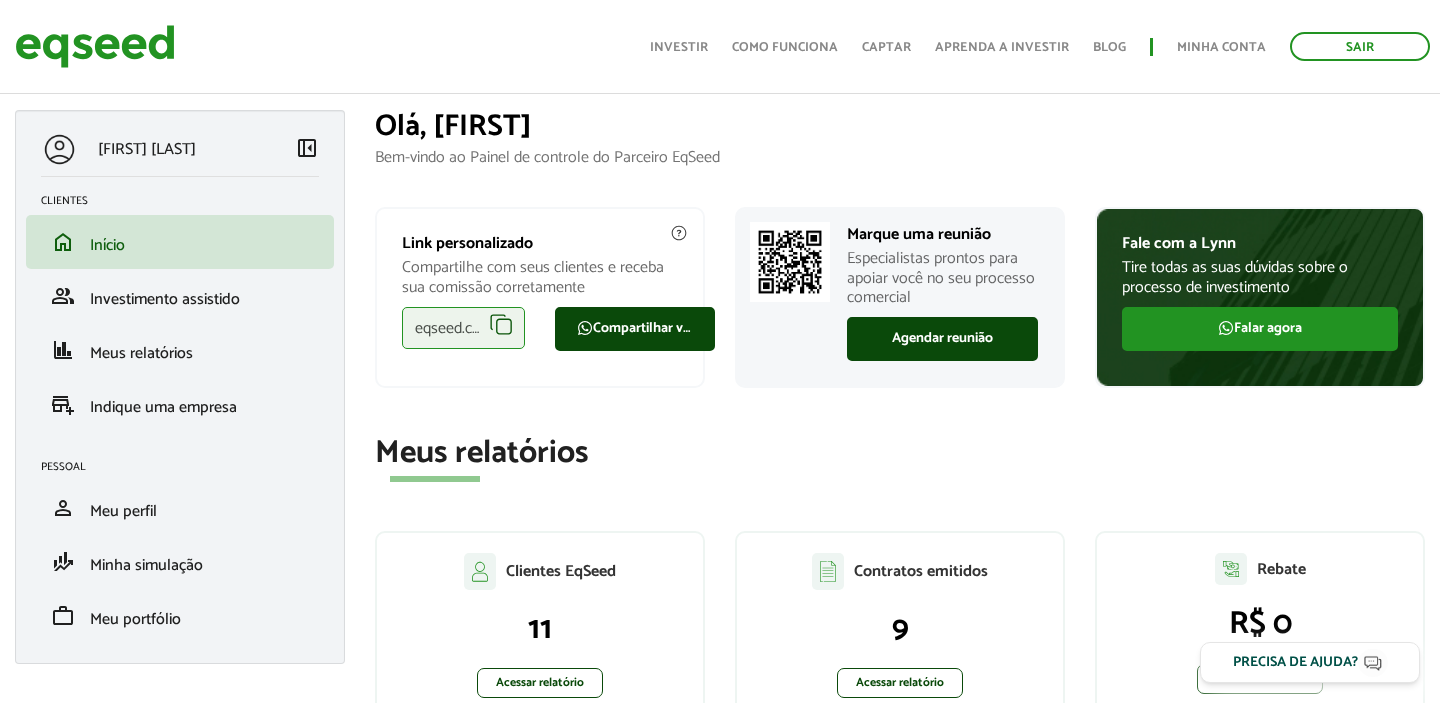 scroll, scrollTop: 109, scrollLeft: 0, axis: vertical 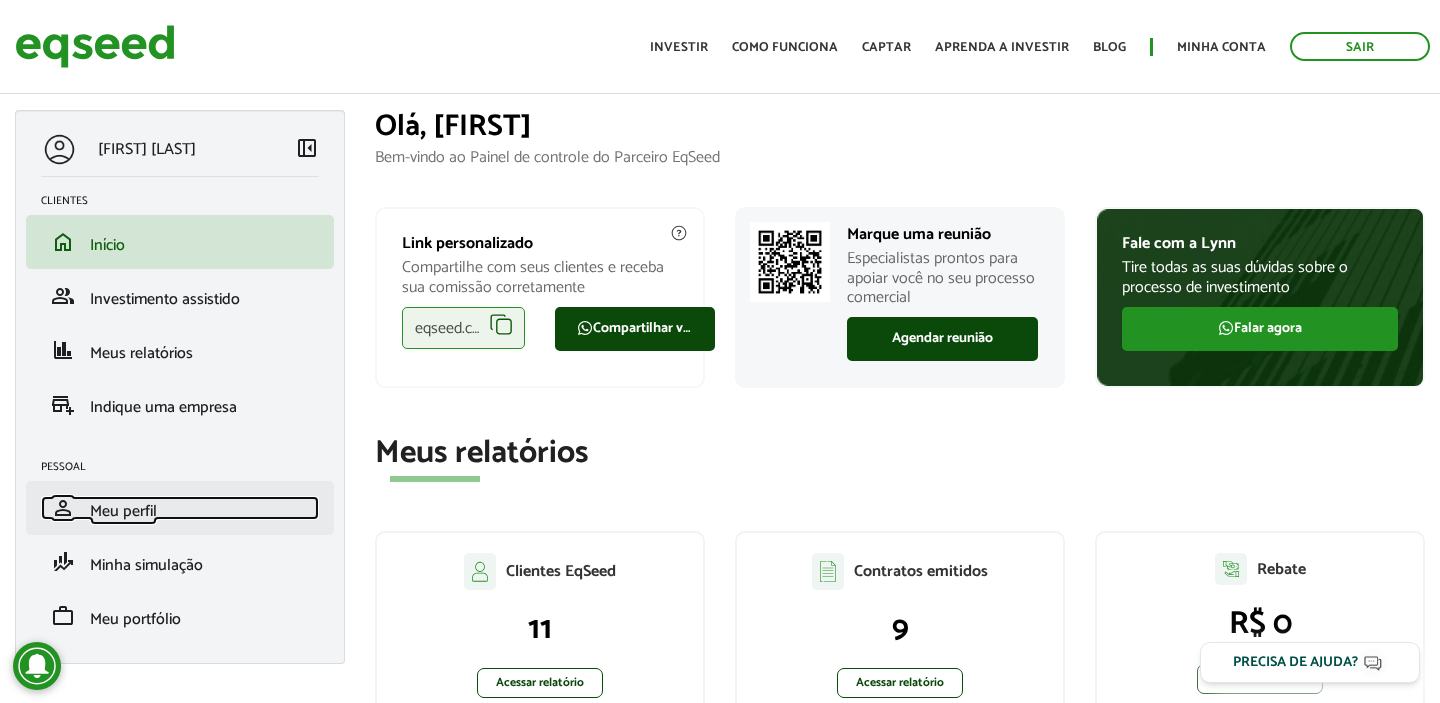 click on "person Meu perfil" at bounding box center [180, 508] 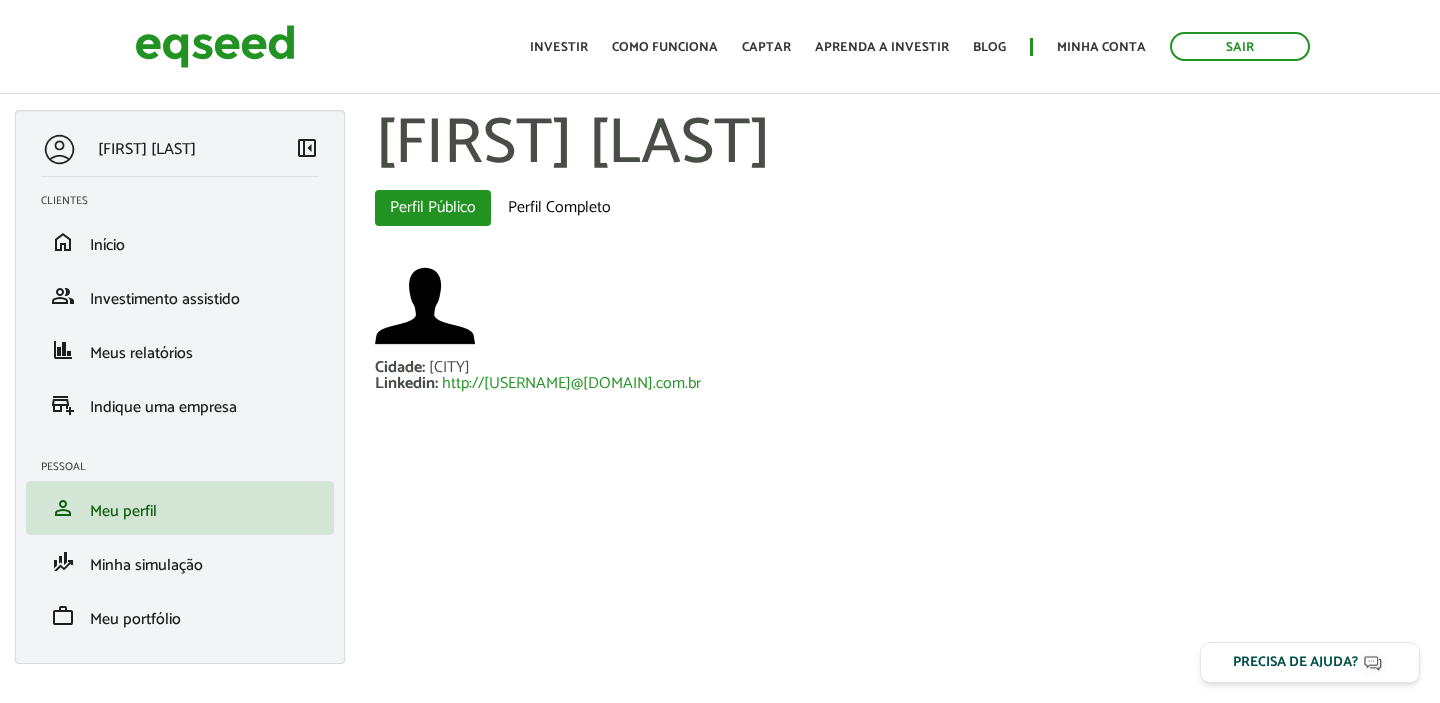 scroll, scrollTop: 0, scrollLeft: 0, axis: both 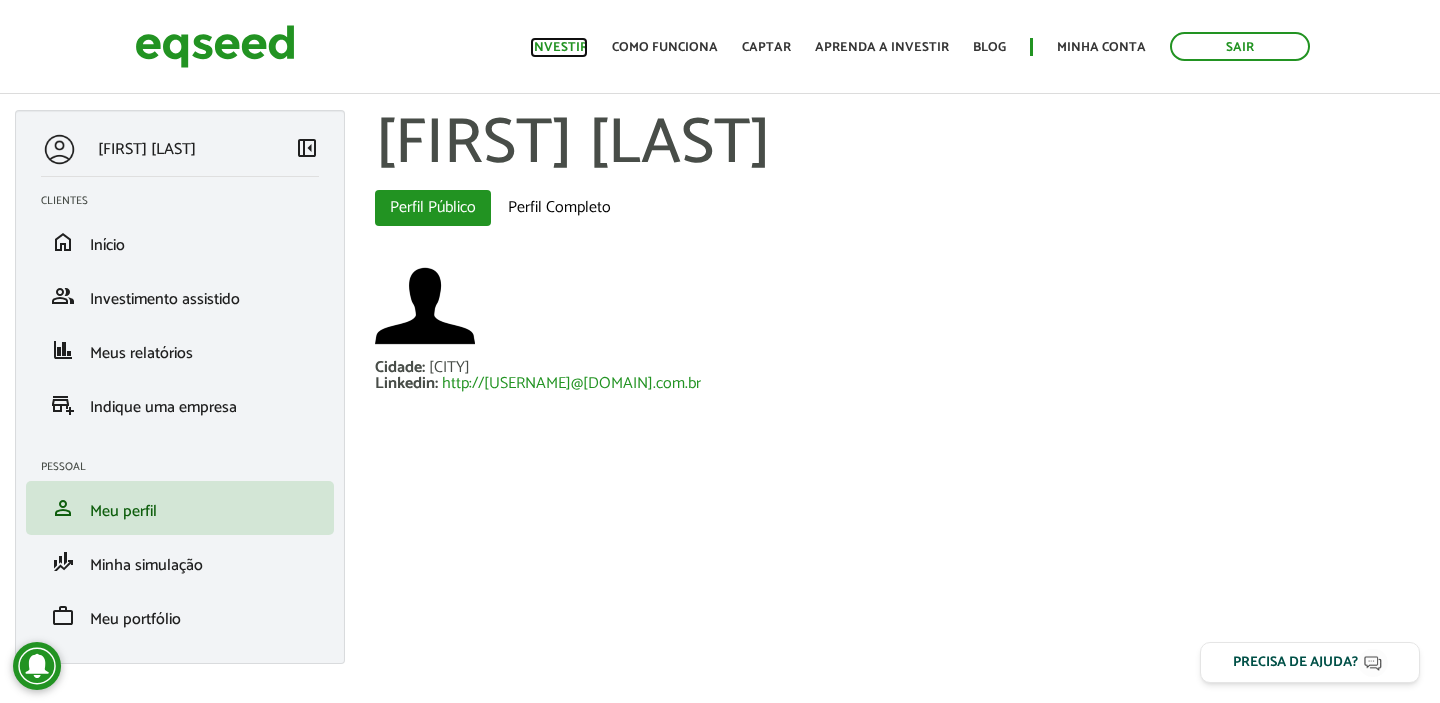 click on "Investir" at bounding box center (559, 47) 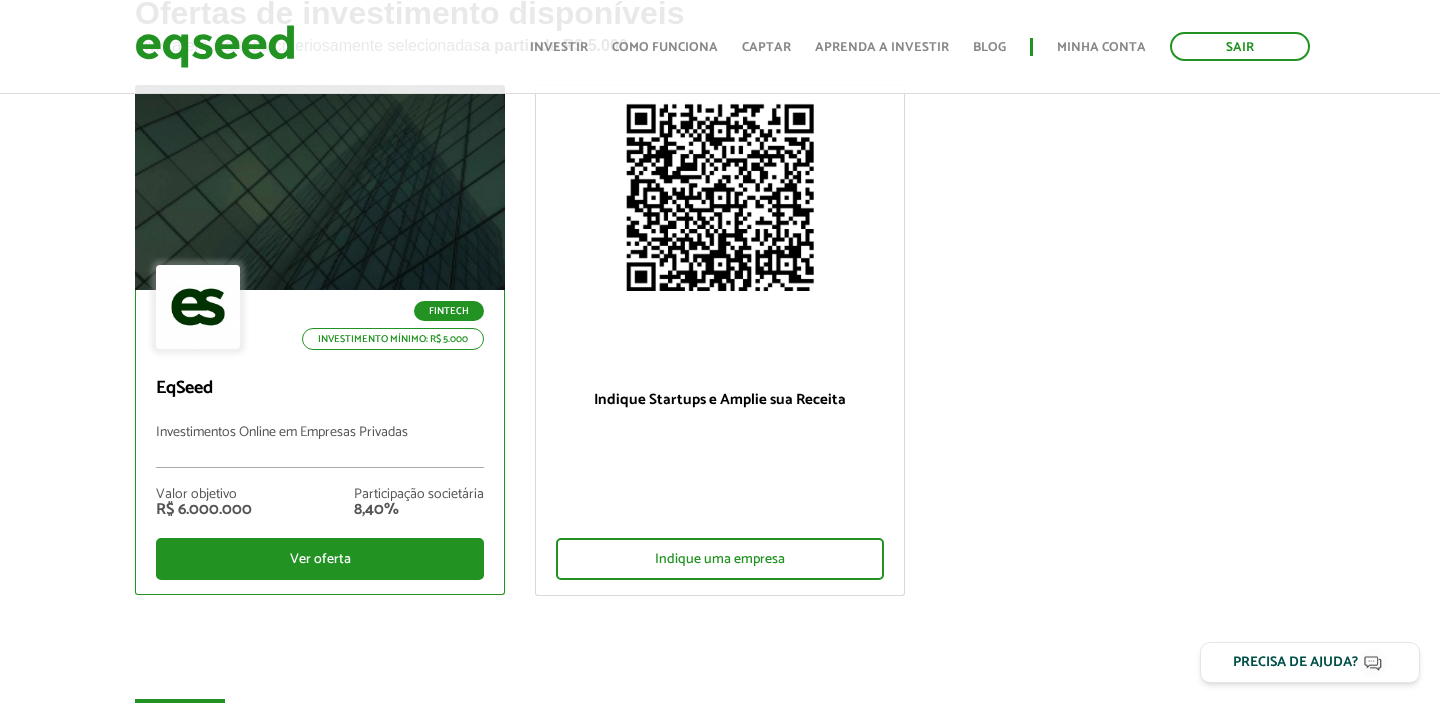 scroll, scrollTop: 154, scrollLeft: 0, axis: vertical 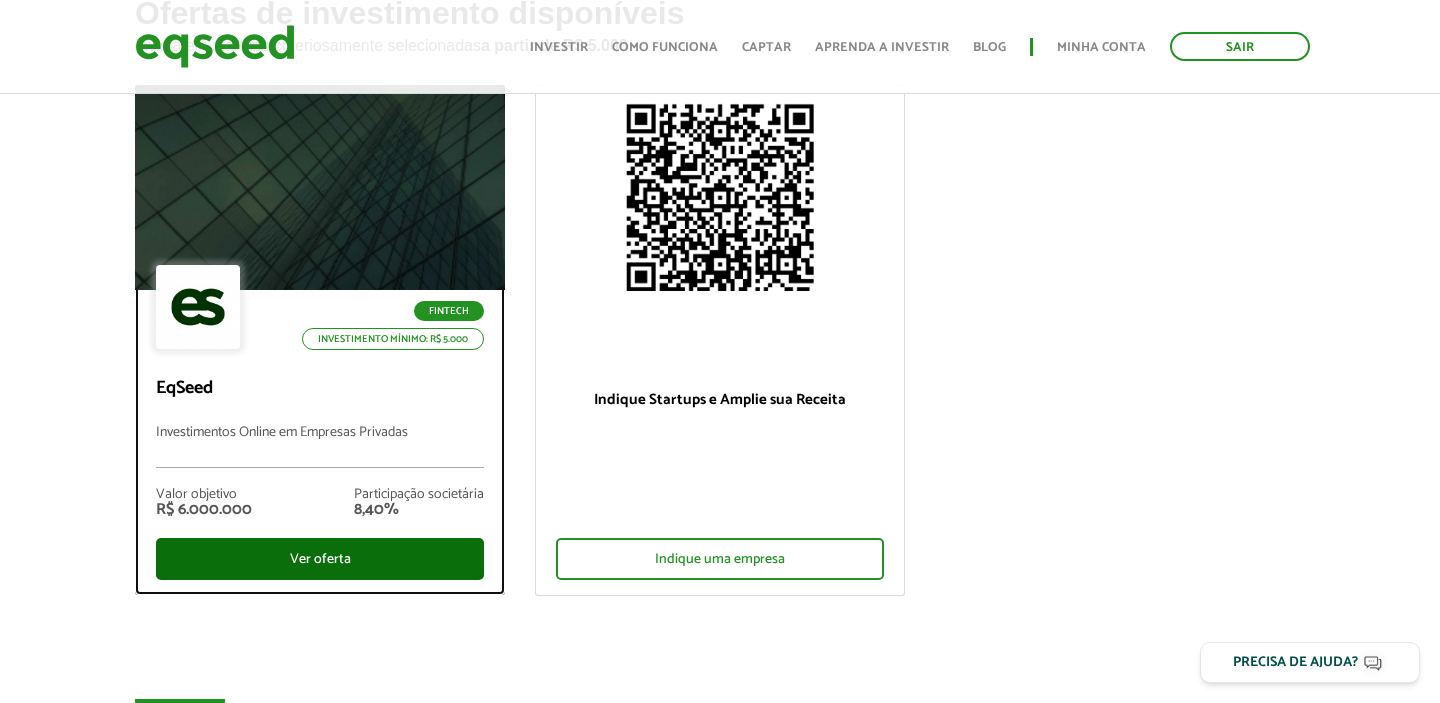 click on "Ver oferta" at bounding box center (320, 559) 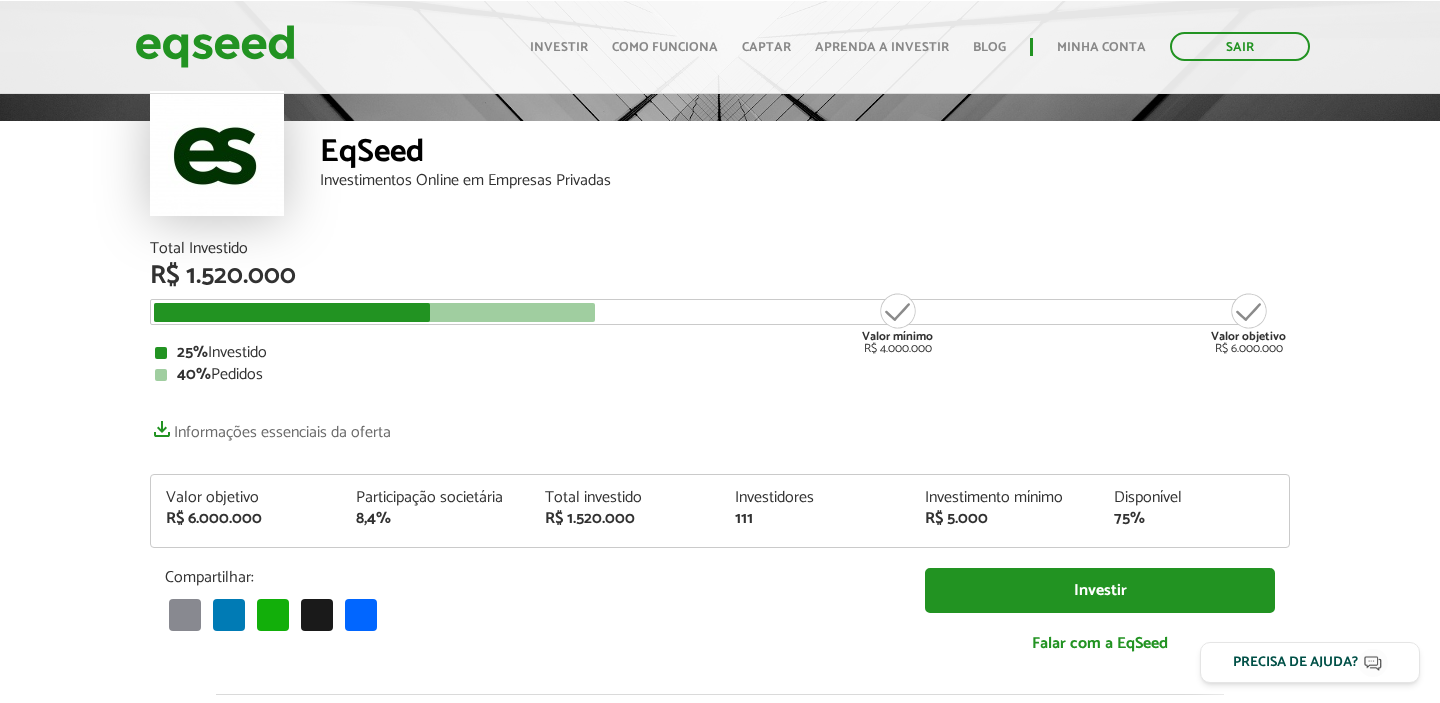 scroll, scrollTop: 89, scrollLeft: 0, axis: vertical 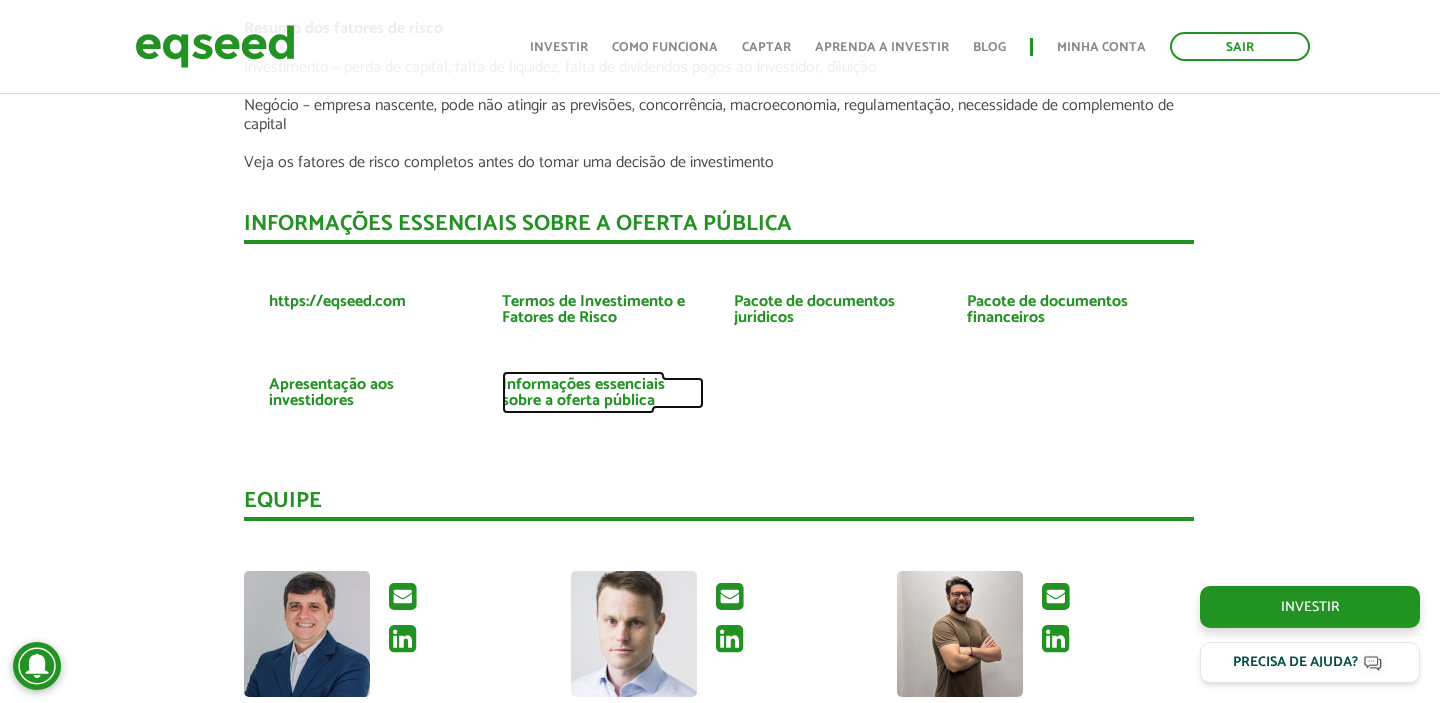 click on "Informações essenciais sobre a oferta pública" at bounding box center [603, 393] 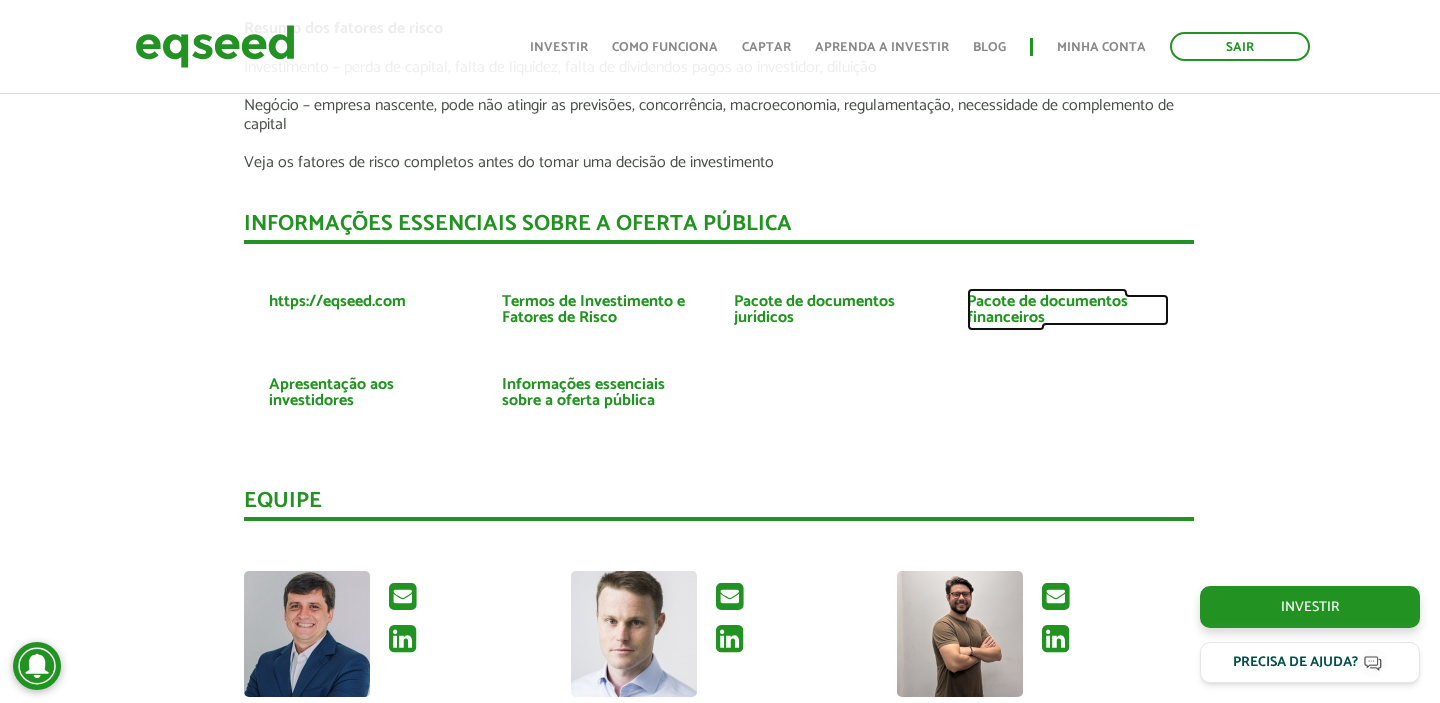 click on "Pacote de documentos financeiros" at bounding box center (1068, 310) 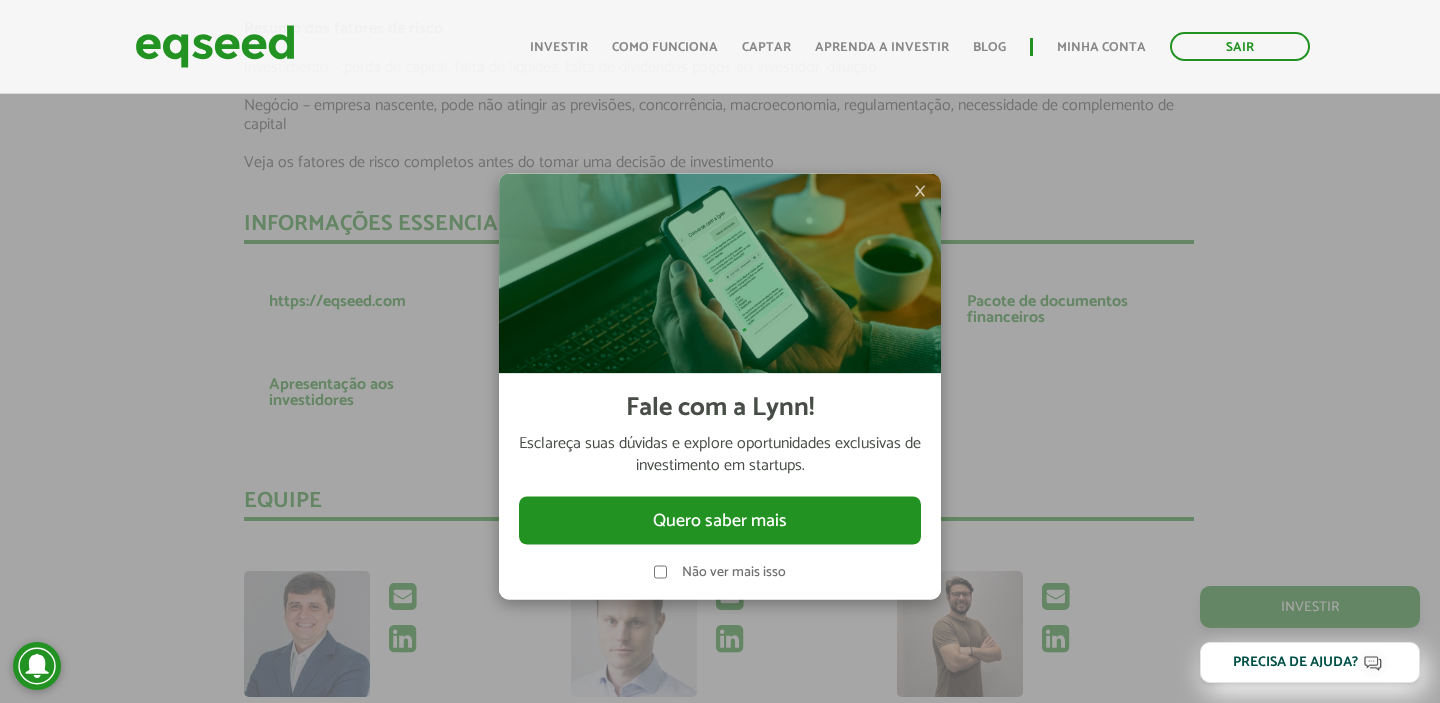 click on "×" at bounding box center (920, 190) 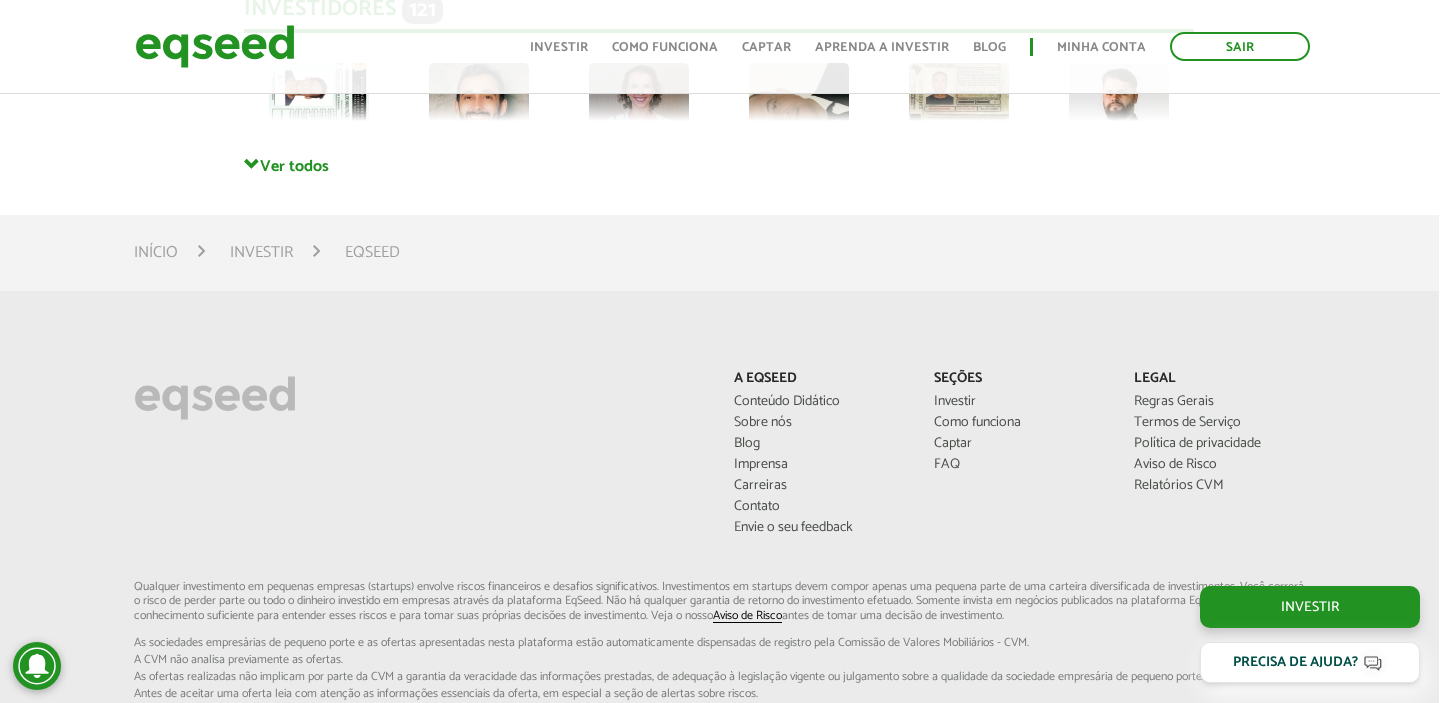 scroll, scrollTop: 5242, scrollLeft: 1, axis: both 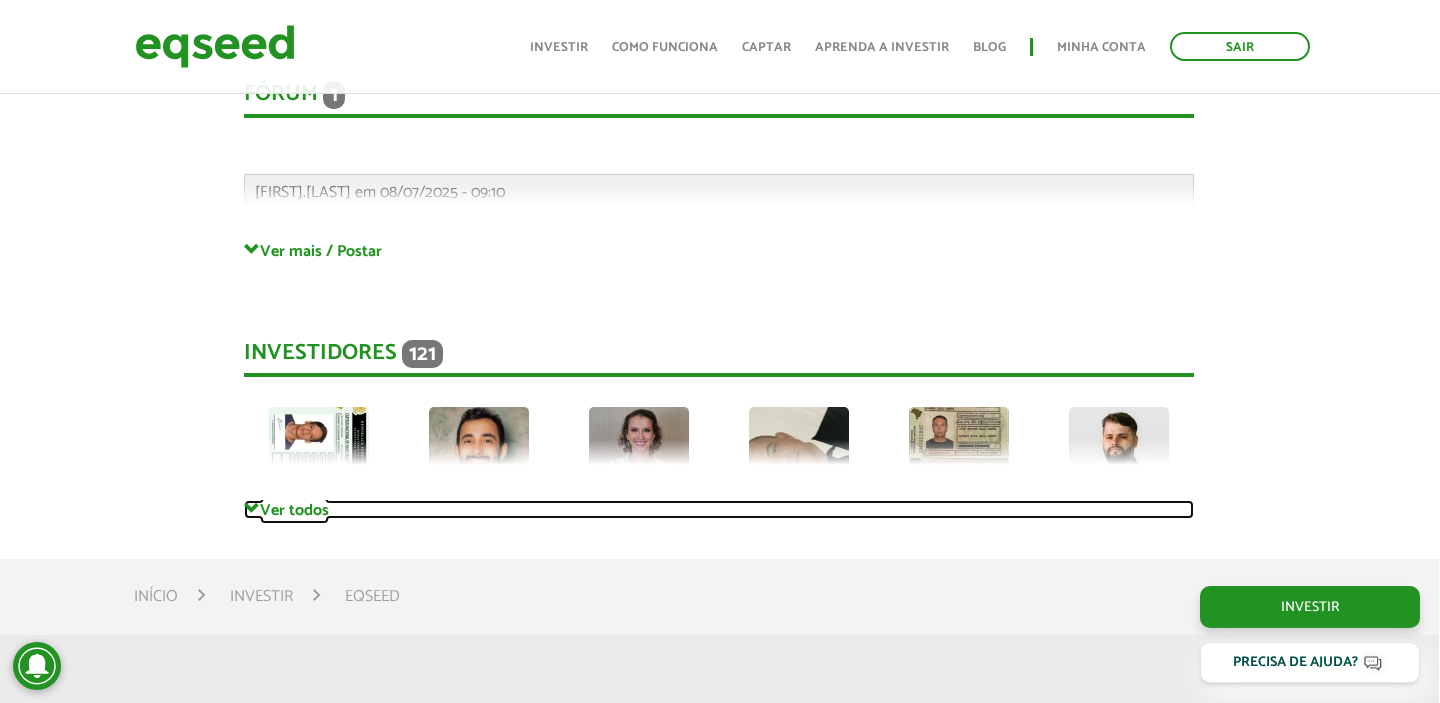 click on "Ver todos" at bounding box center (719, 509) 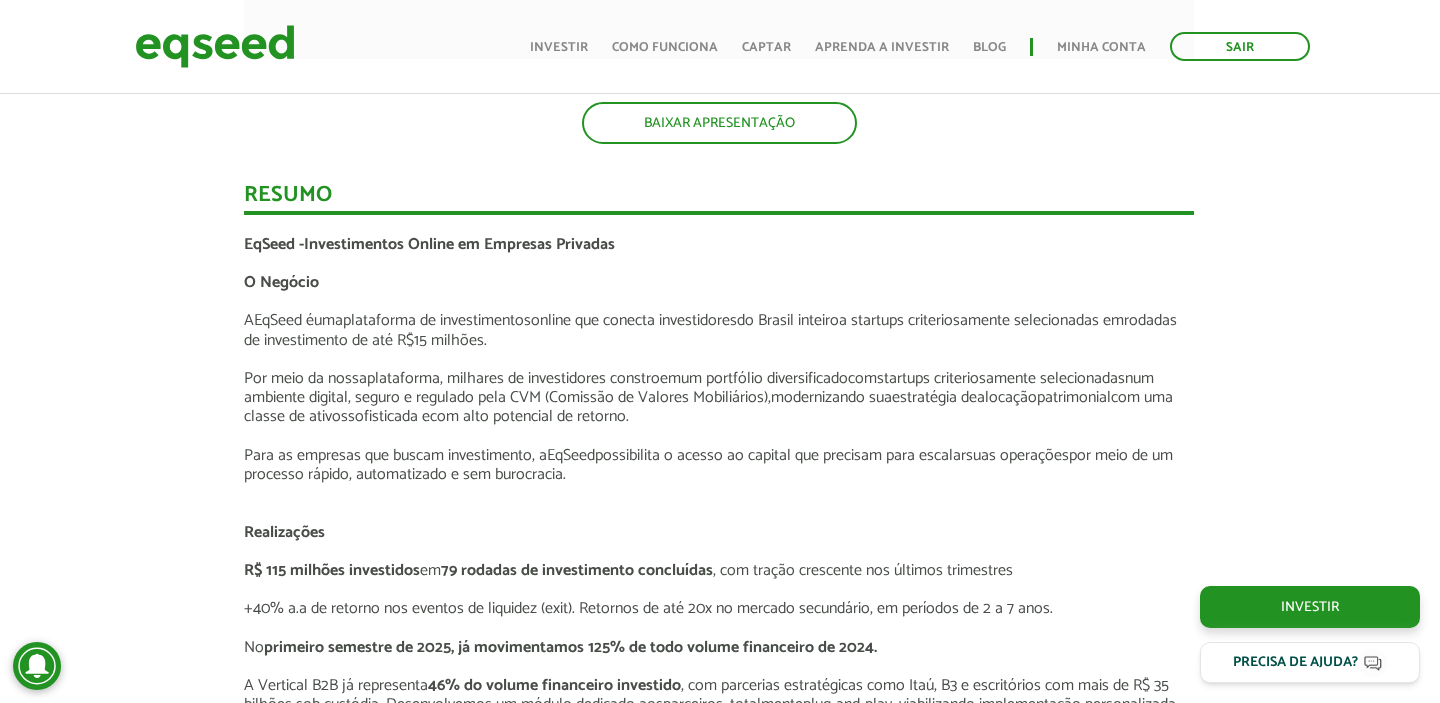 scroll, scrollTop: 0, scrollLeft: 1, axis: horizontal 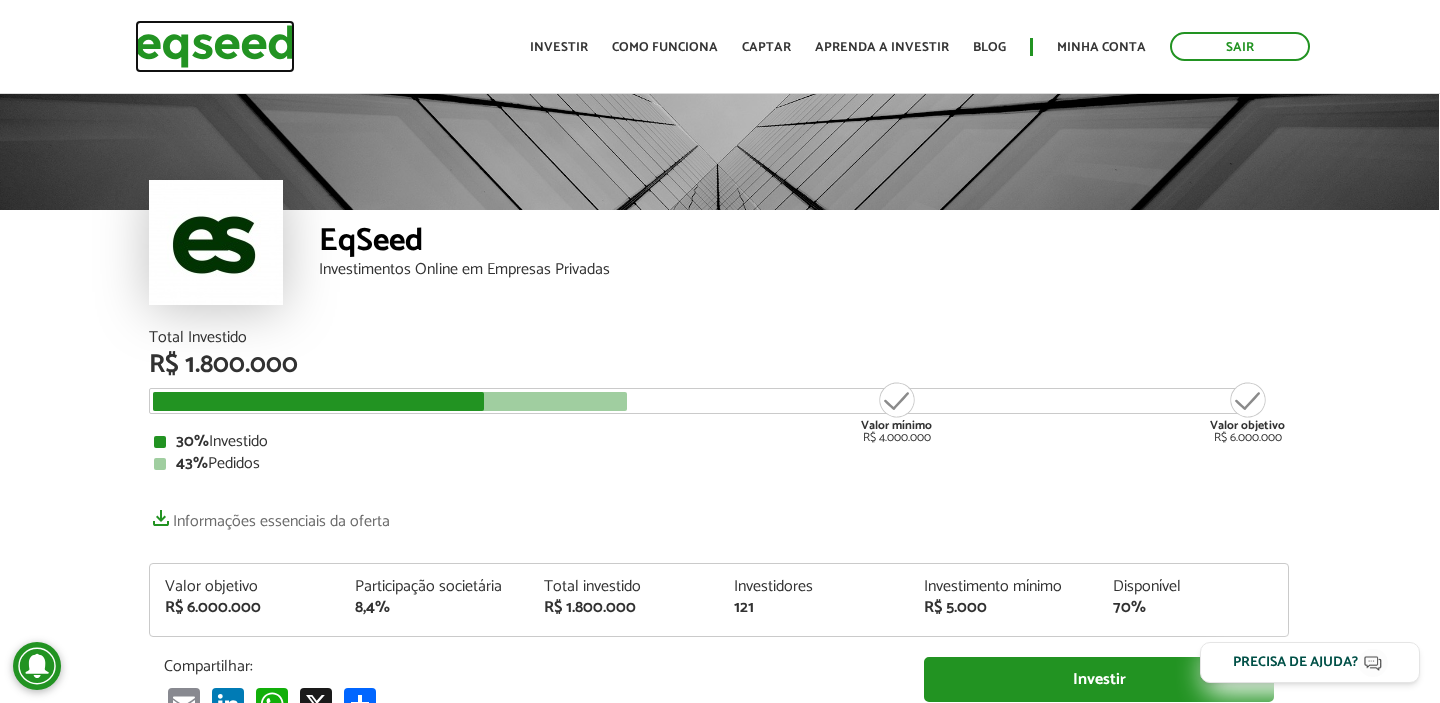 click at bounding box center [215, 46] 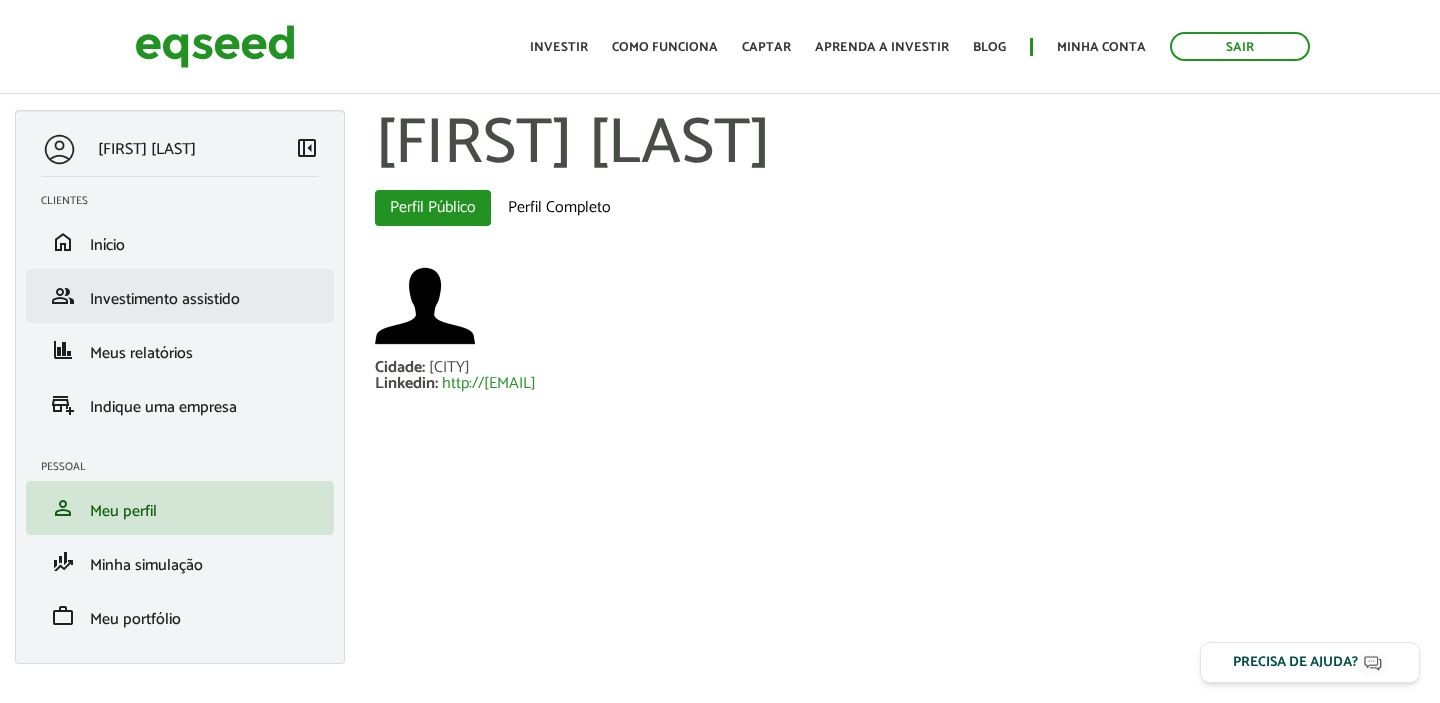 scroll, scrollTop: 0, scrollLeft: 0, axis: both 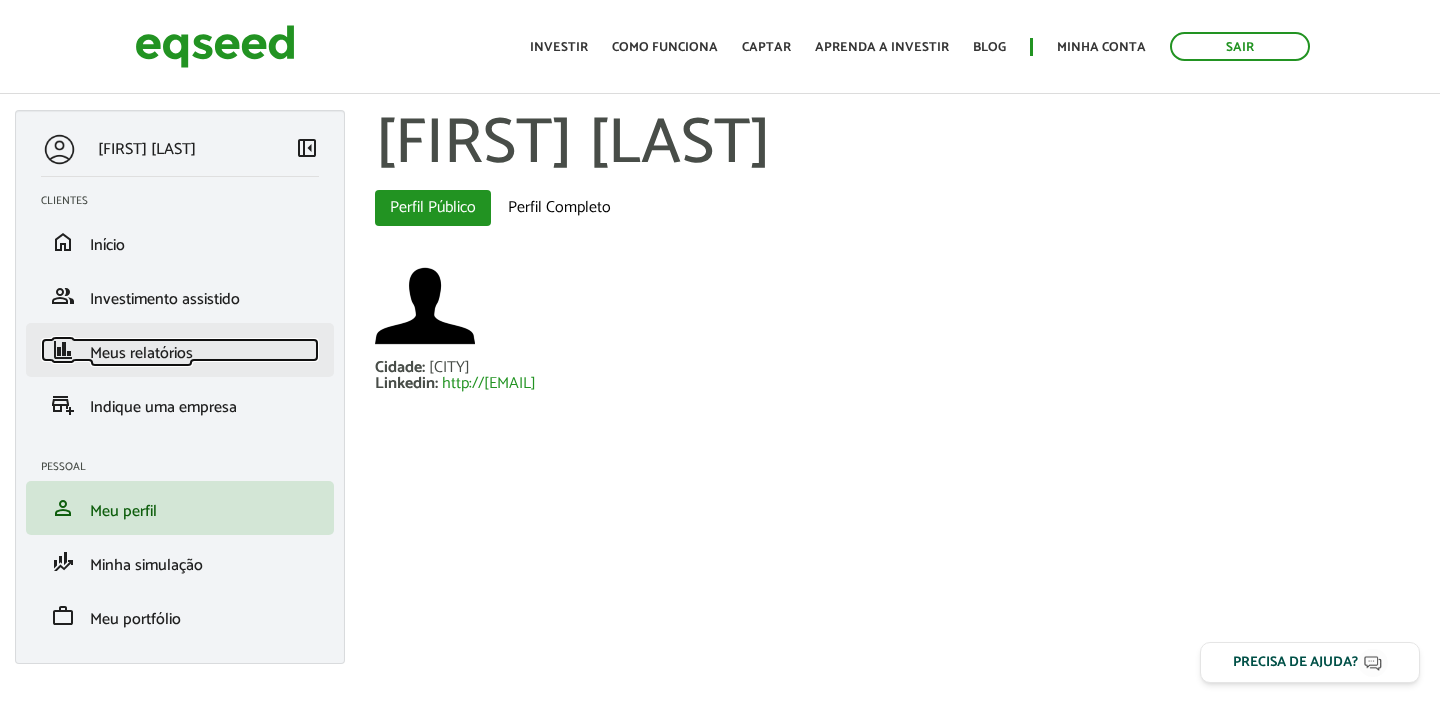 click on "Meus relatórios" at bounding box center (141, 353) 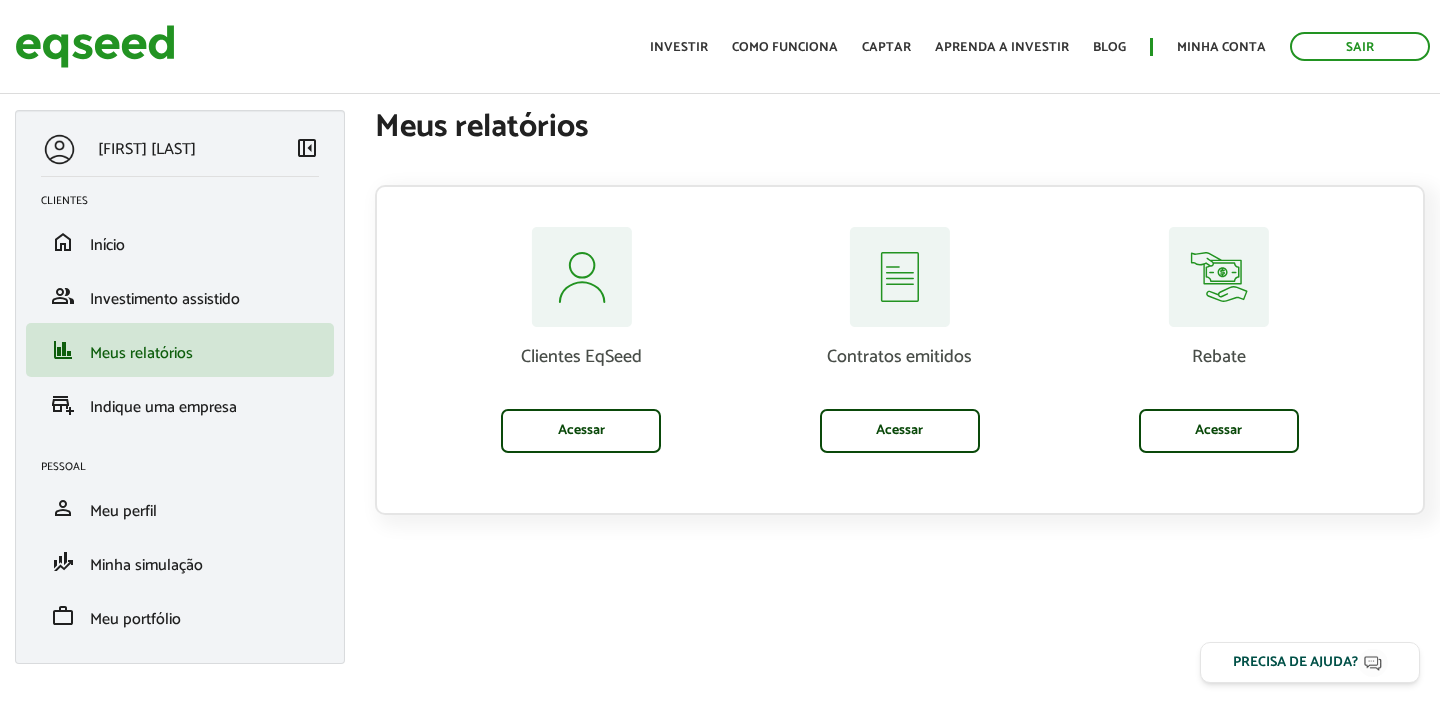 scroll, scrollTop: 0, scrollLeft: 0, axis: both 